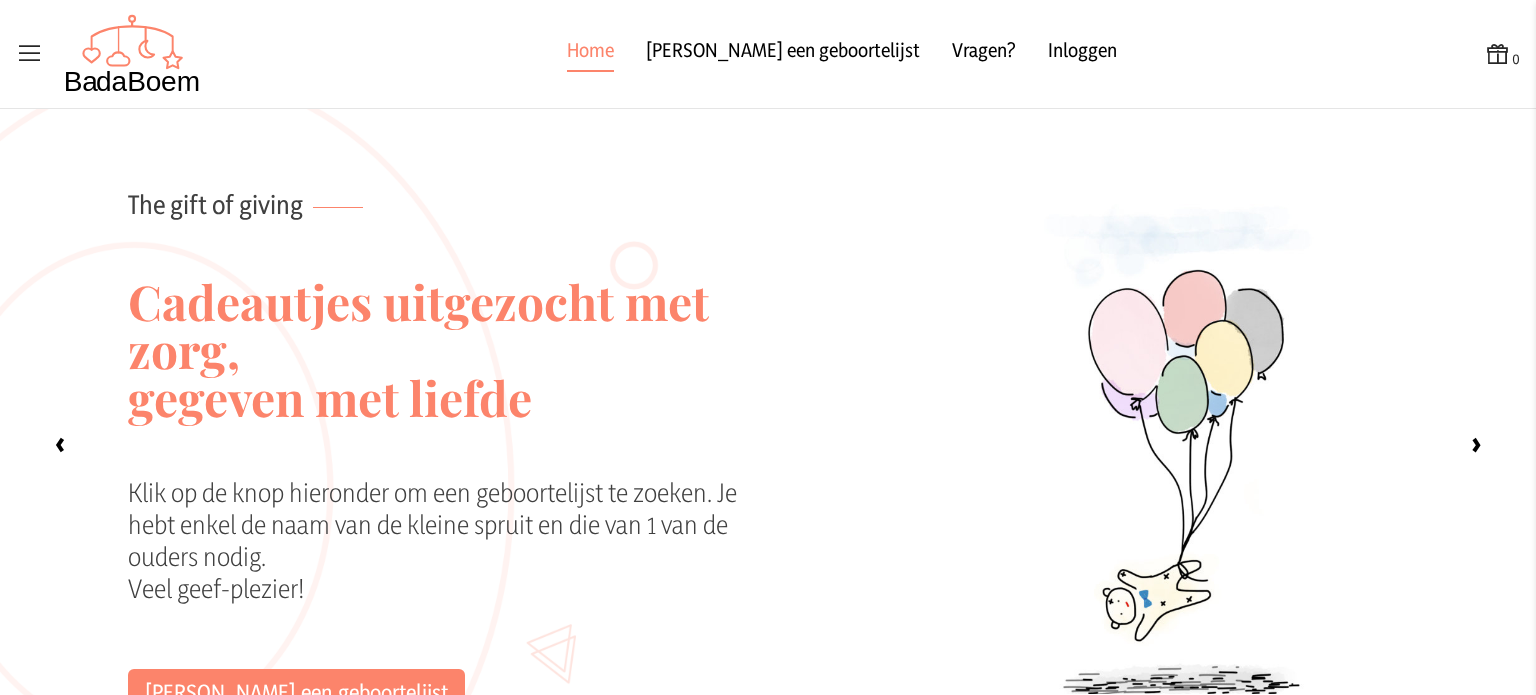 scroll, scrollTop: 0, scrollLeft: 0, axis: both 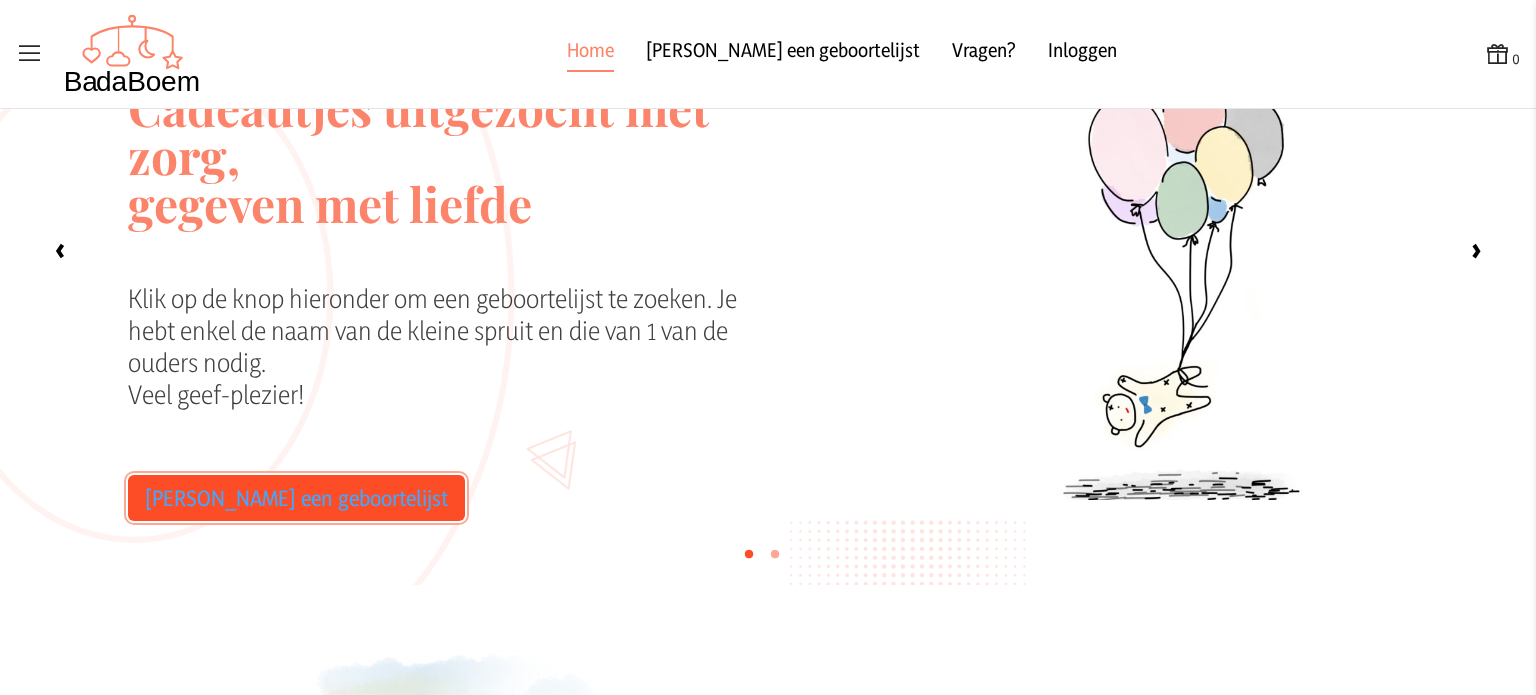 click on "[PERSON_NAME] een geboortelijst" 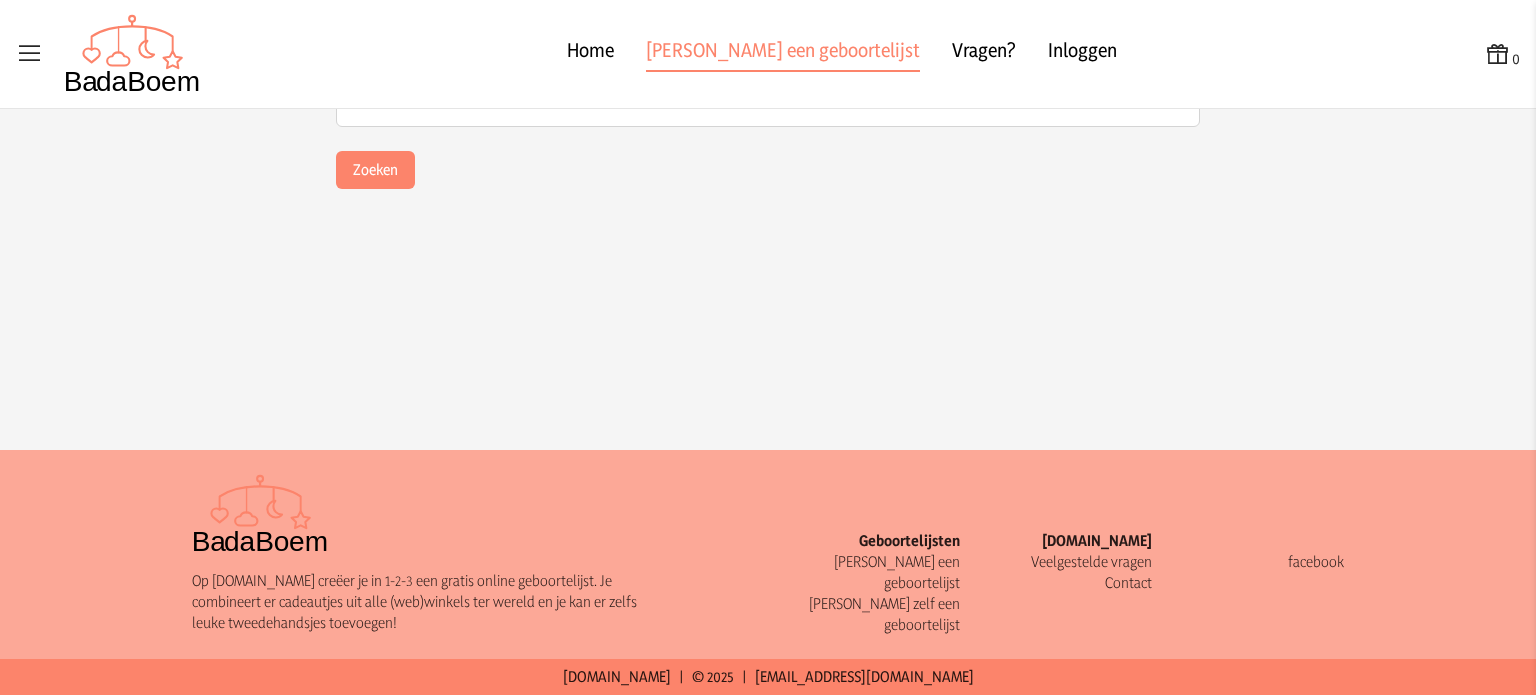 scroll, scrollTop: 0, scrollLeft: 0, axis: both 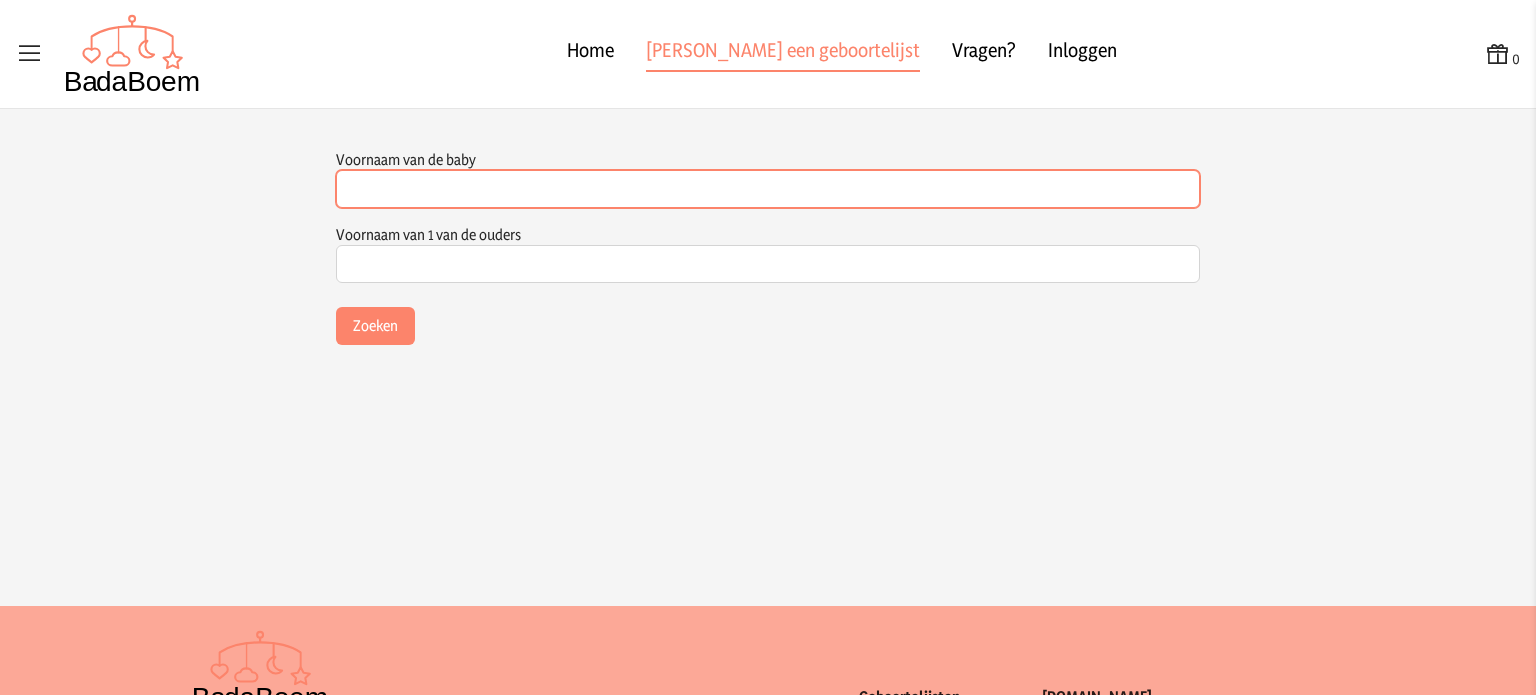 click on "Voornaam van de baby" at bounding box center [768, 189] 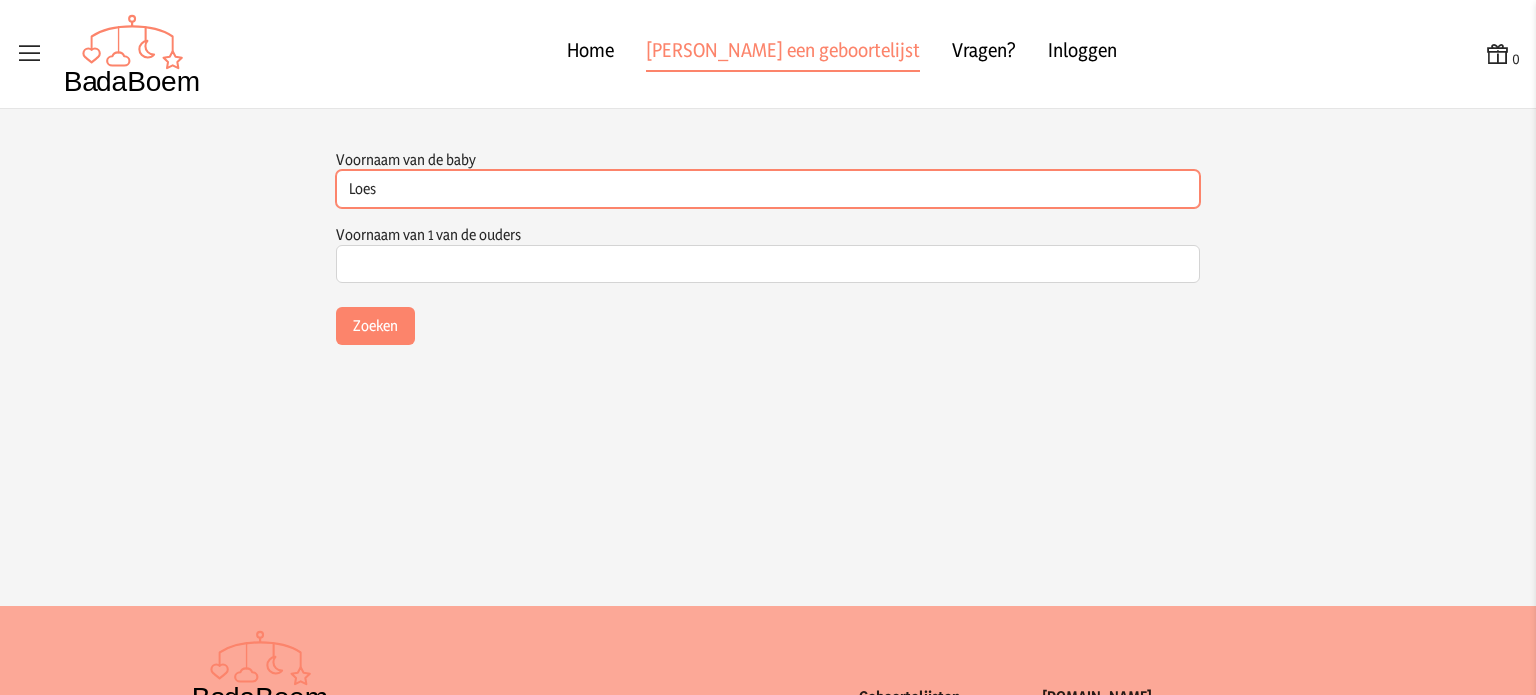 type on "Loes" 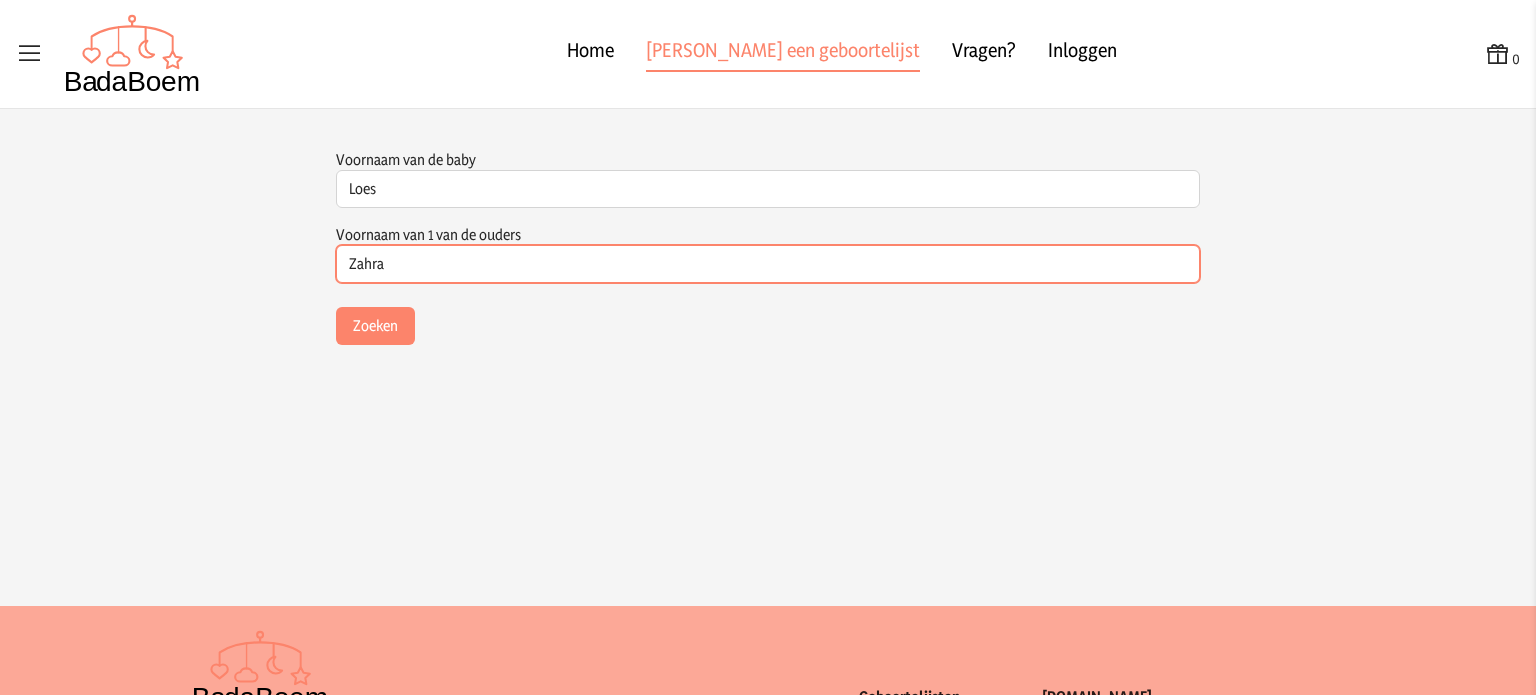 type on "Zahra" 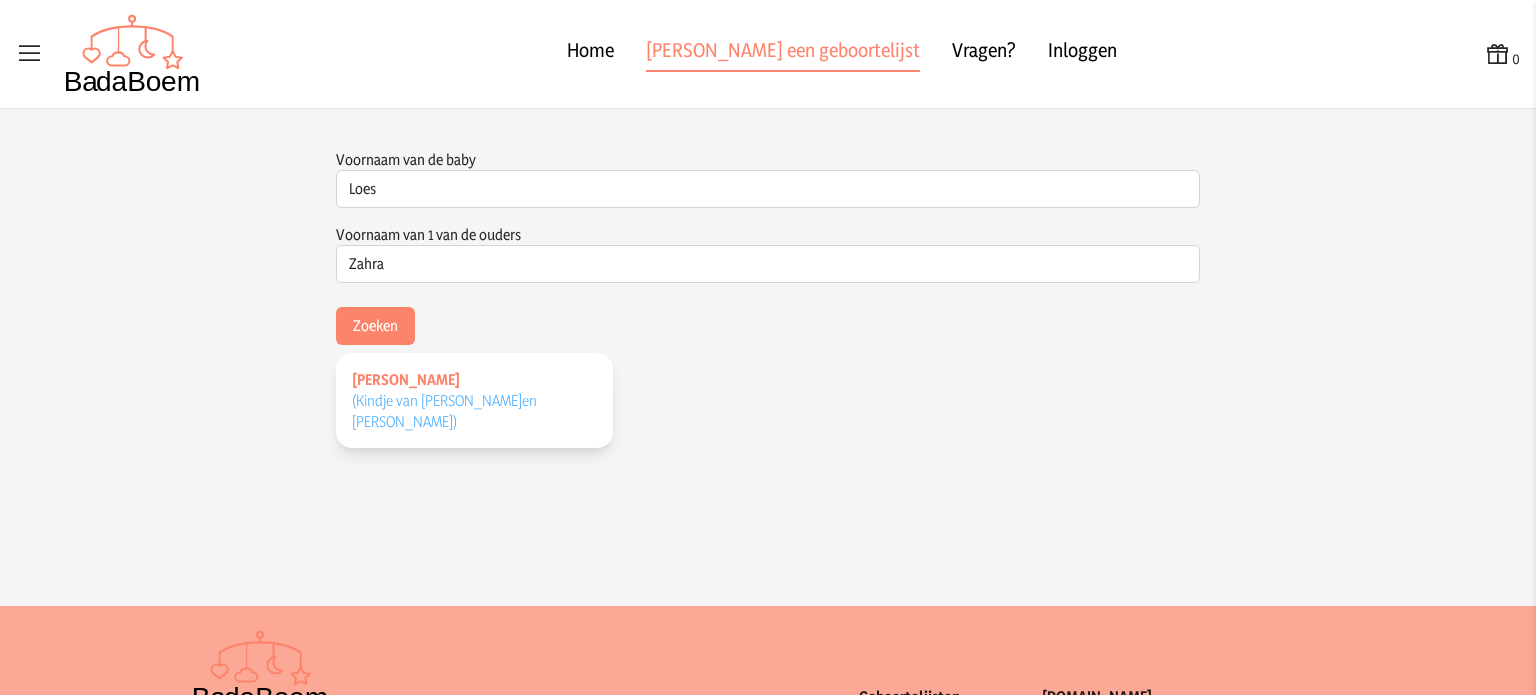 click on "[PERSON_NAME] (Kindje van [PERSON_NAME]   en [PERSON_NAME]   )" 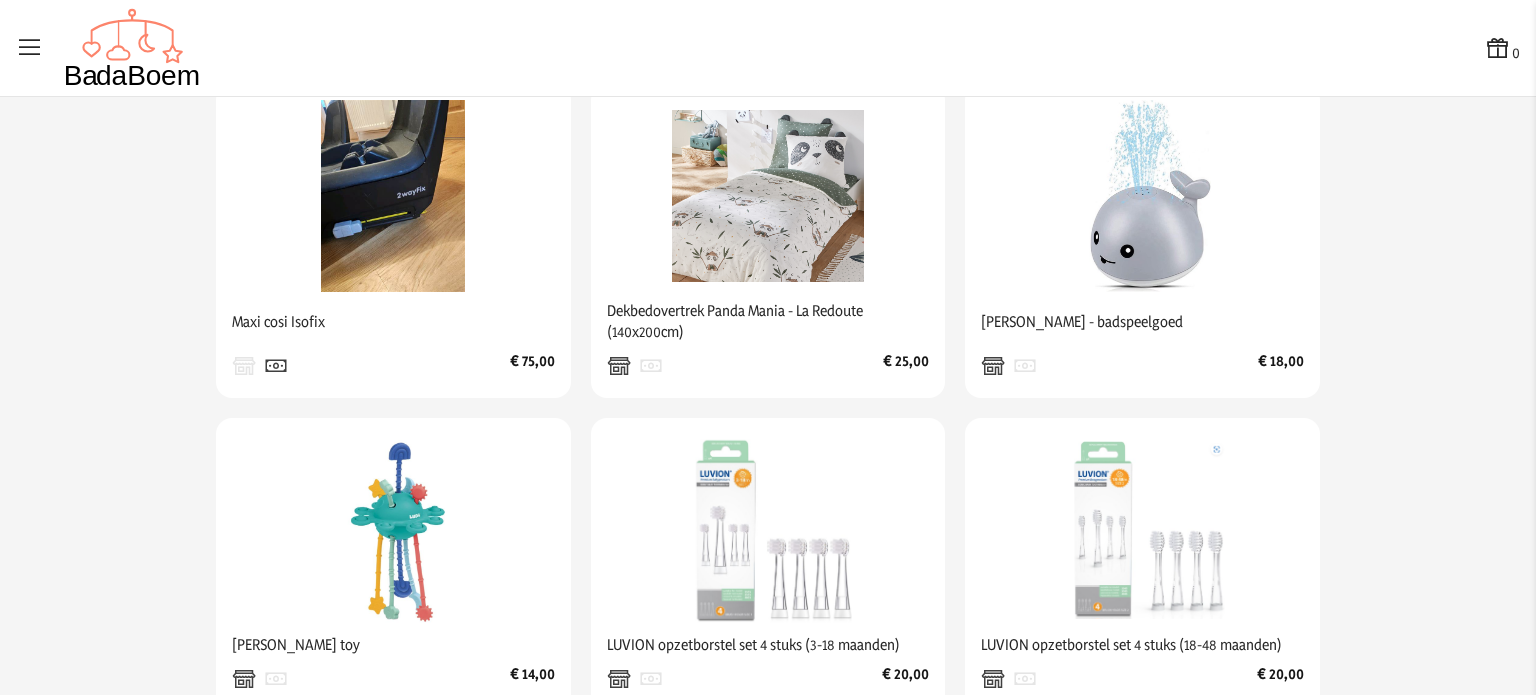 scroll, scrollTop: 676, scrollLeft: 0, axis: vertical 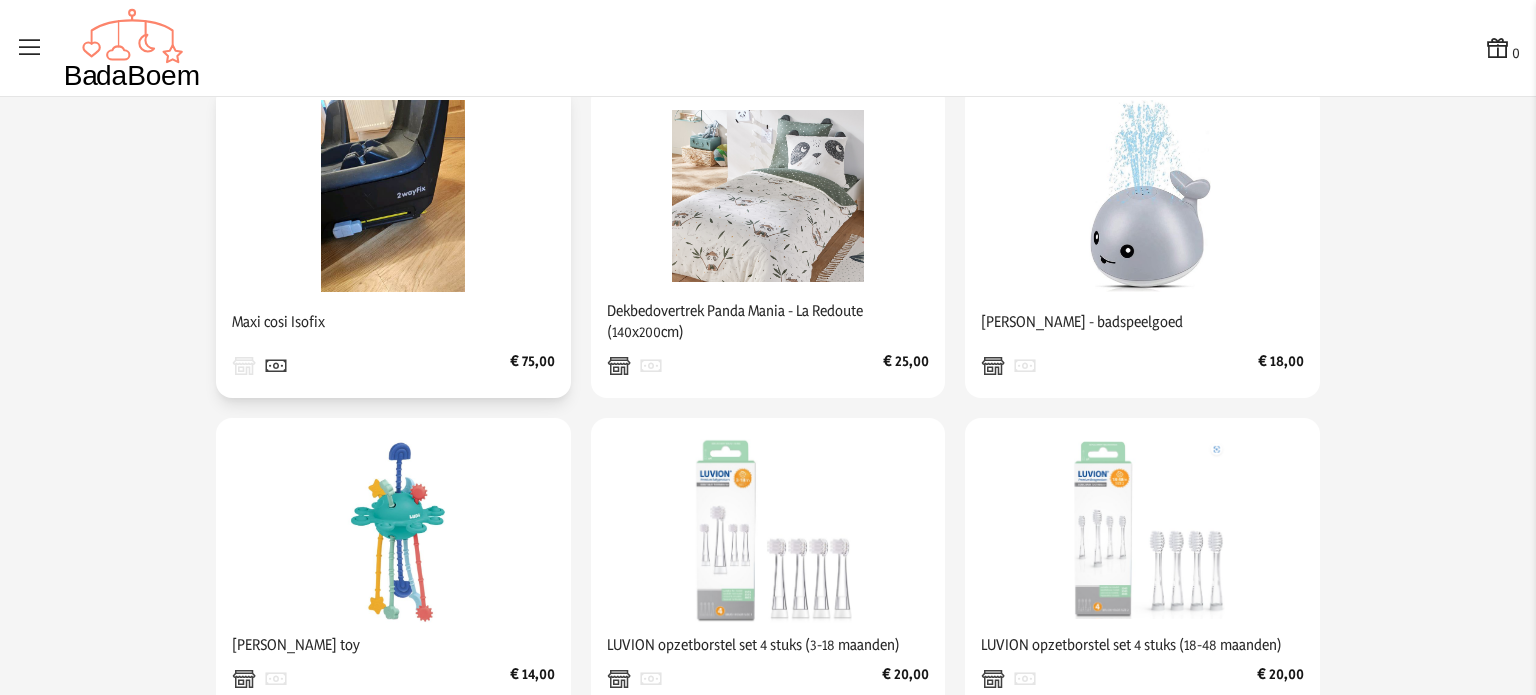 click 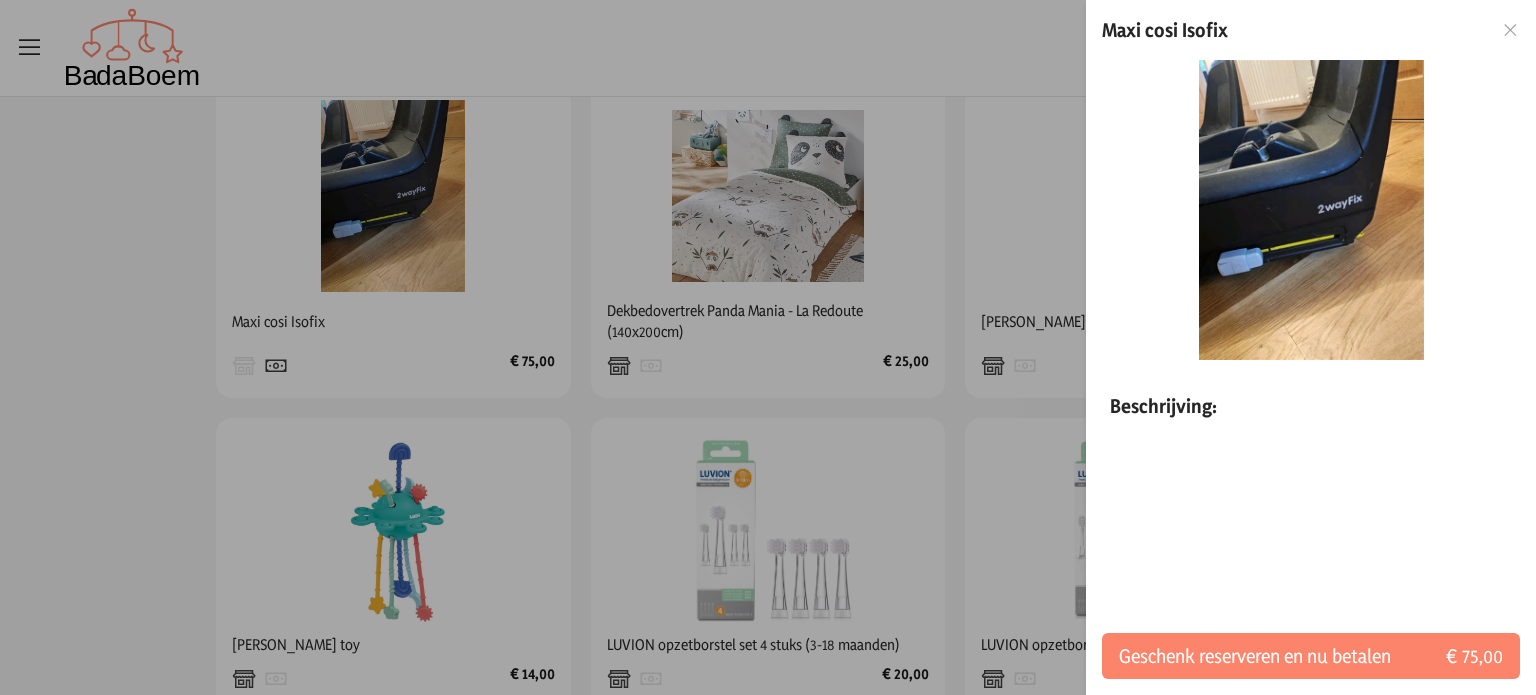 click on "Maxi cosi Isofix  Beschrijving: Geschenk reserveren en nu betalen € 75,00" at bounding box center [1311, 347] 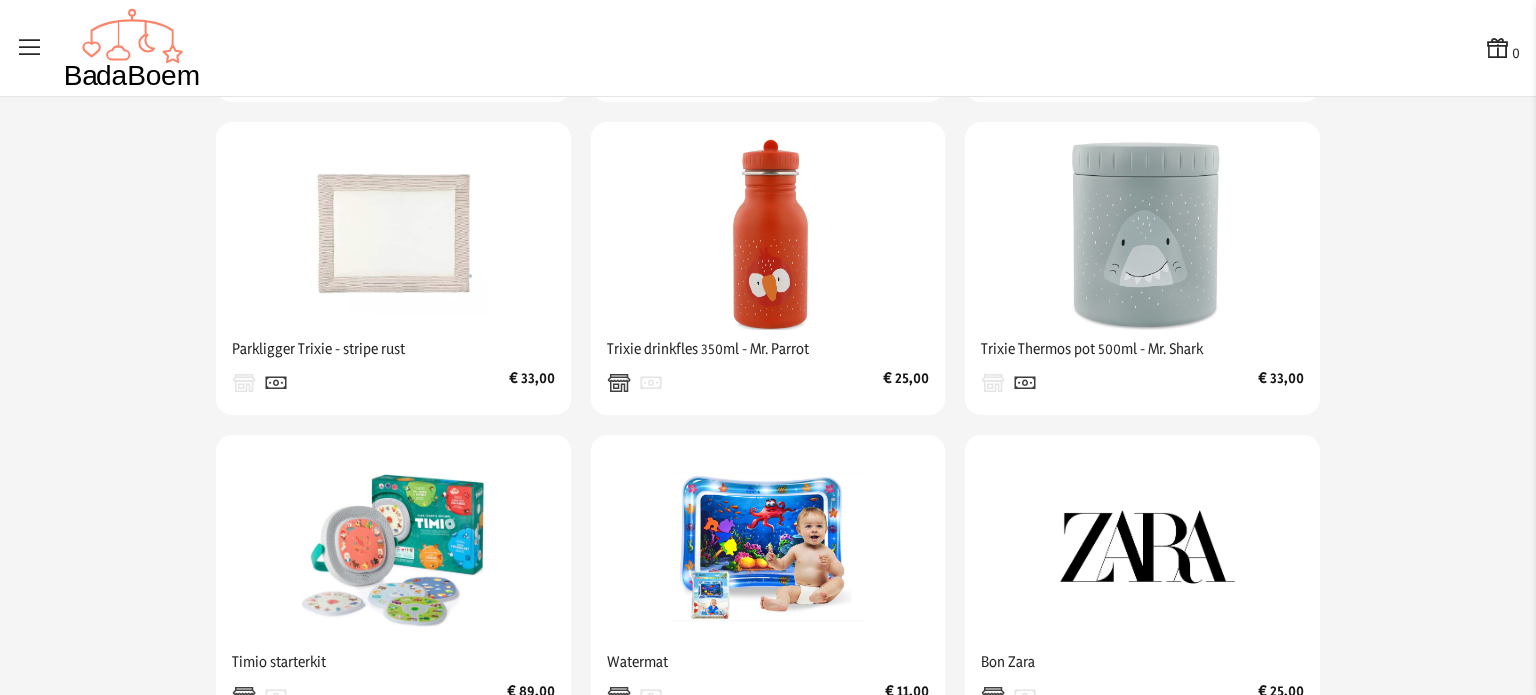 scroll, scrollTop: 1286, scrollLeft: 0, axis: vertical 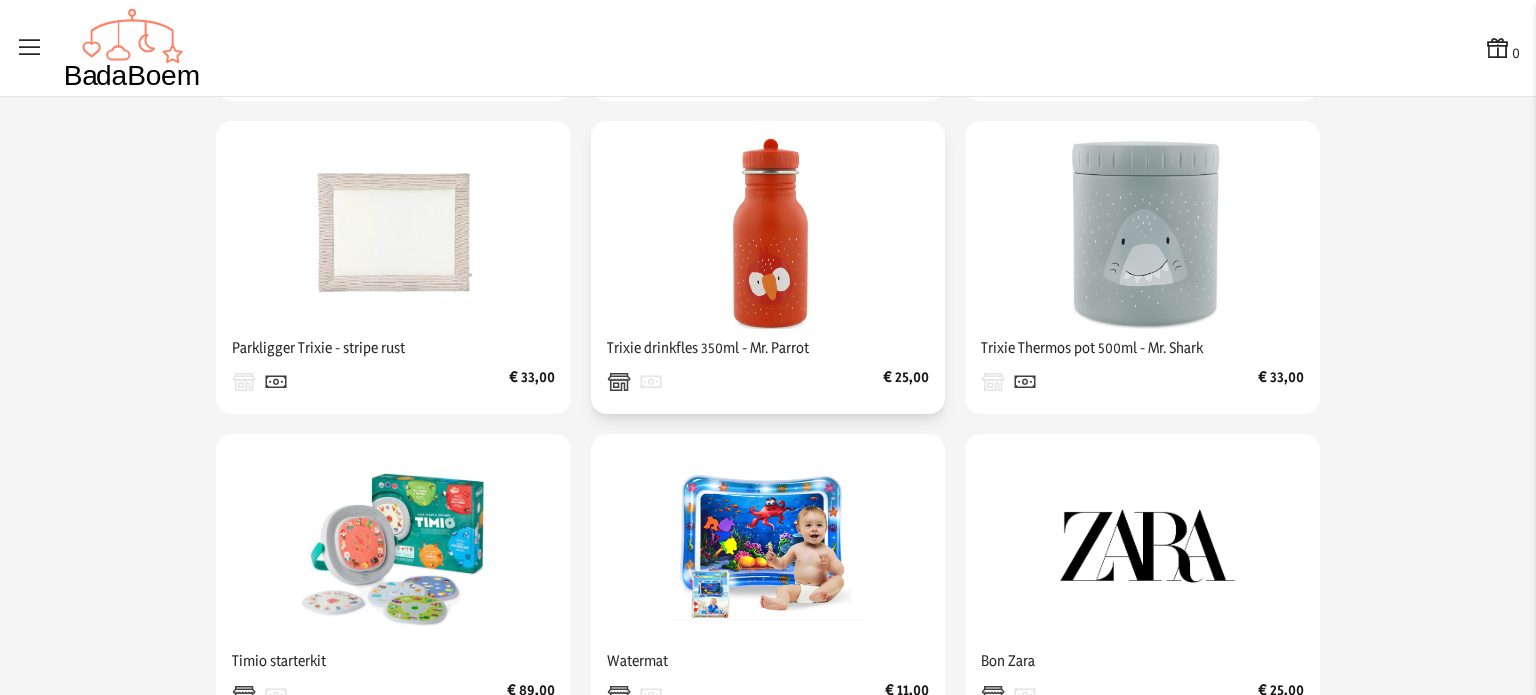 click 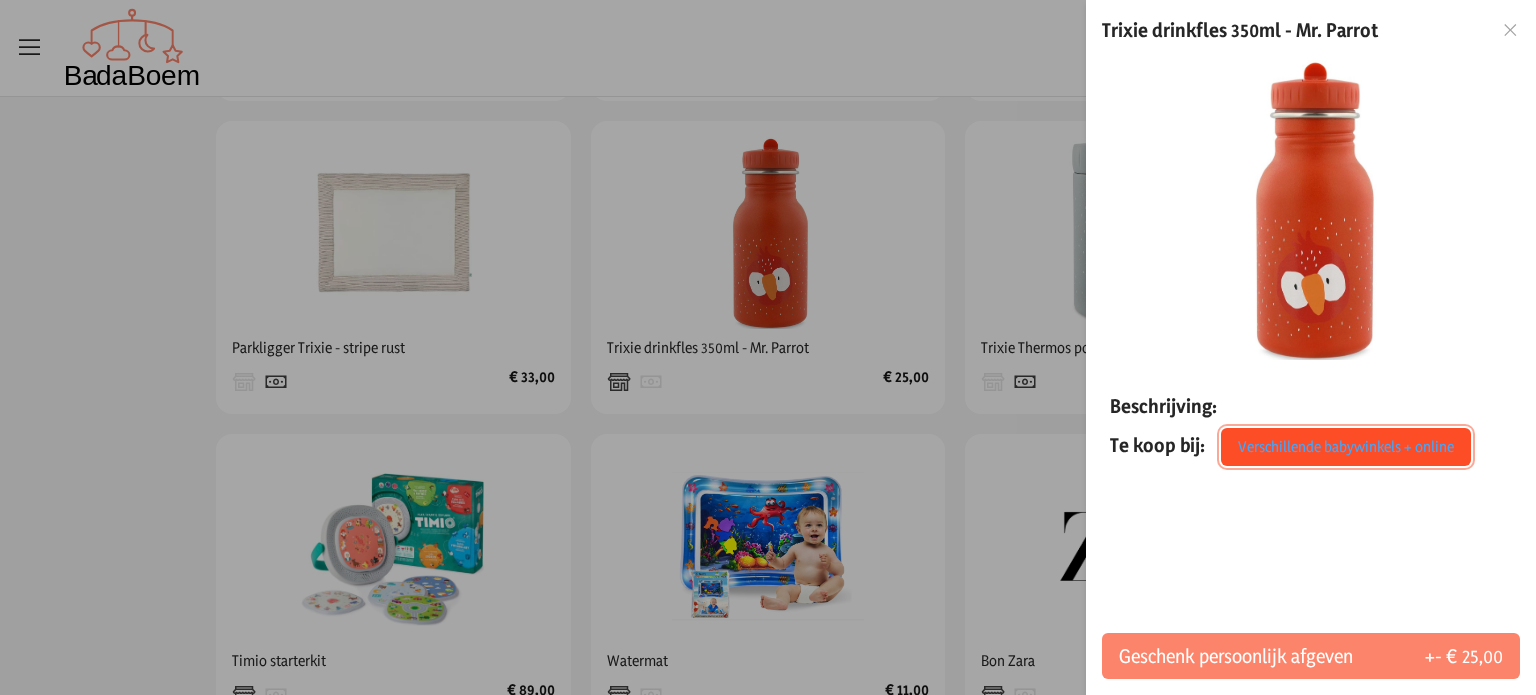 click on "Verschillende babywinkels + online" at bounding box center [1346, 447] 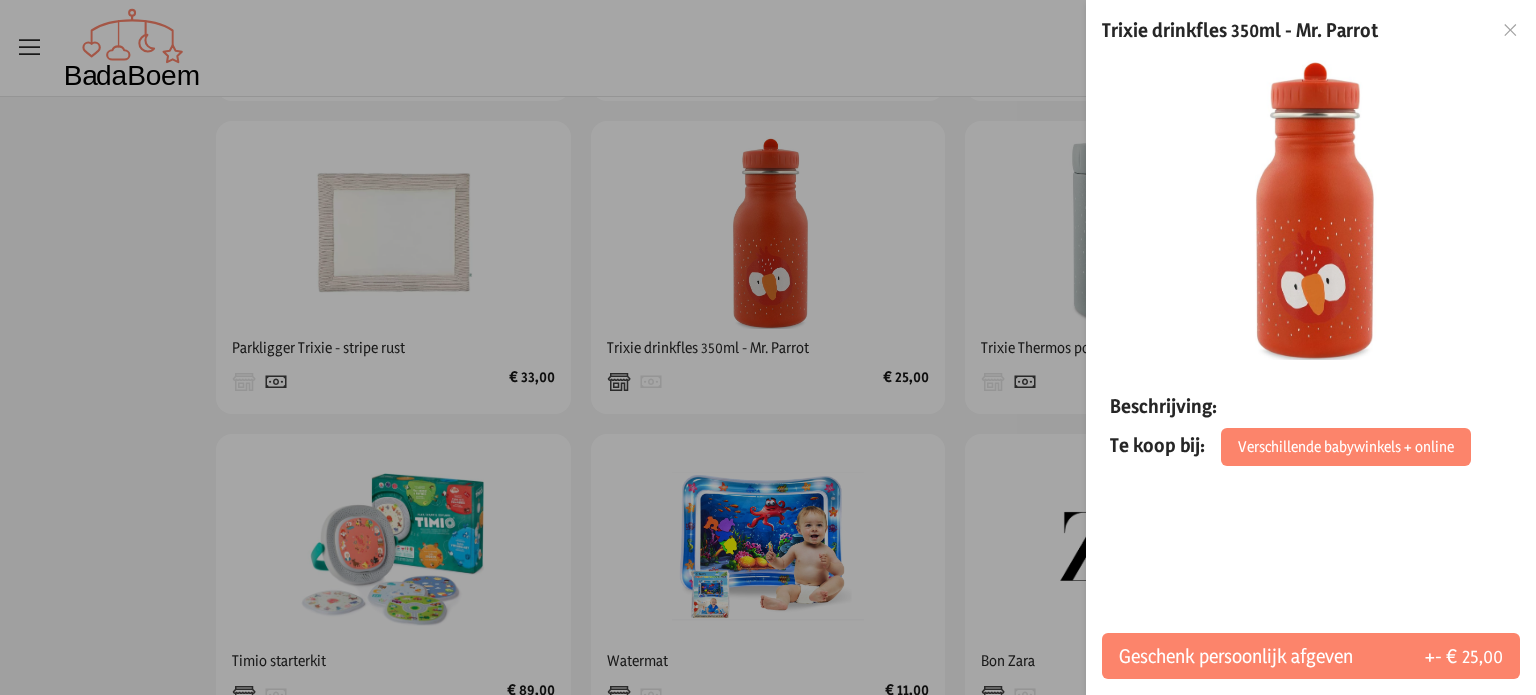 click at bounding box center (768, 347) 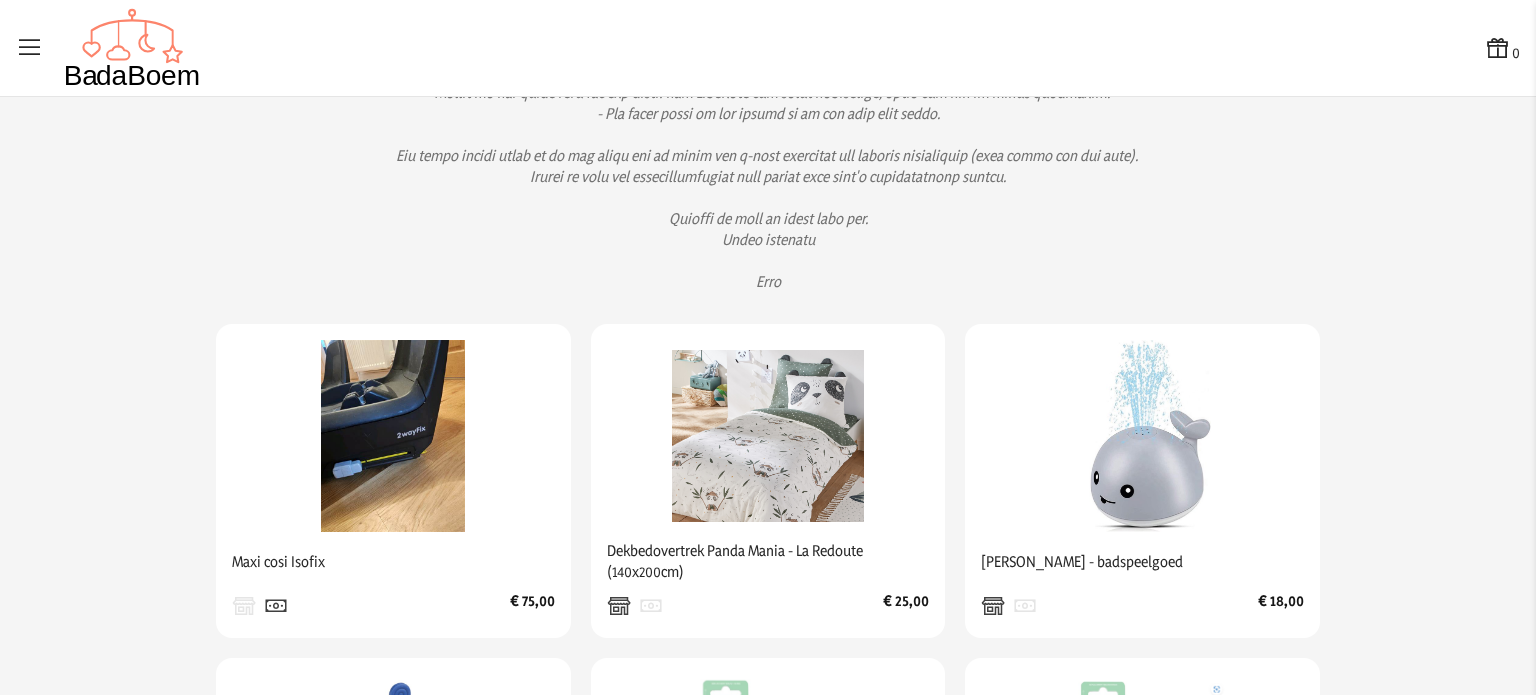 scroll, scrollTop: 434, scrollLeft: 0, axis: vertical 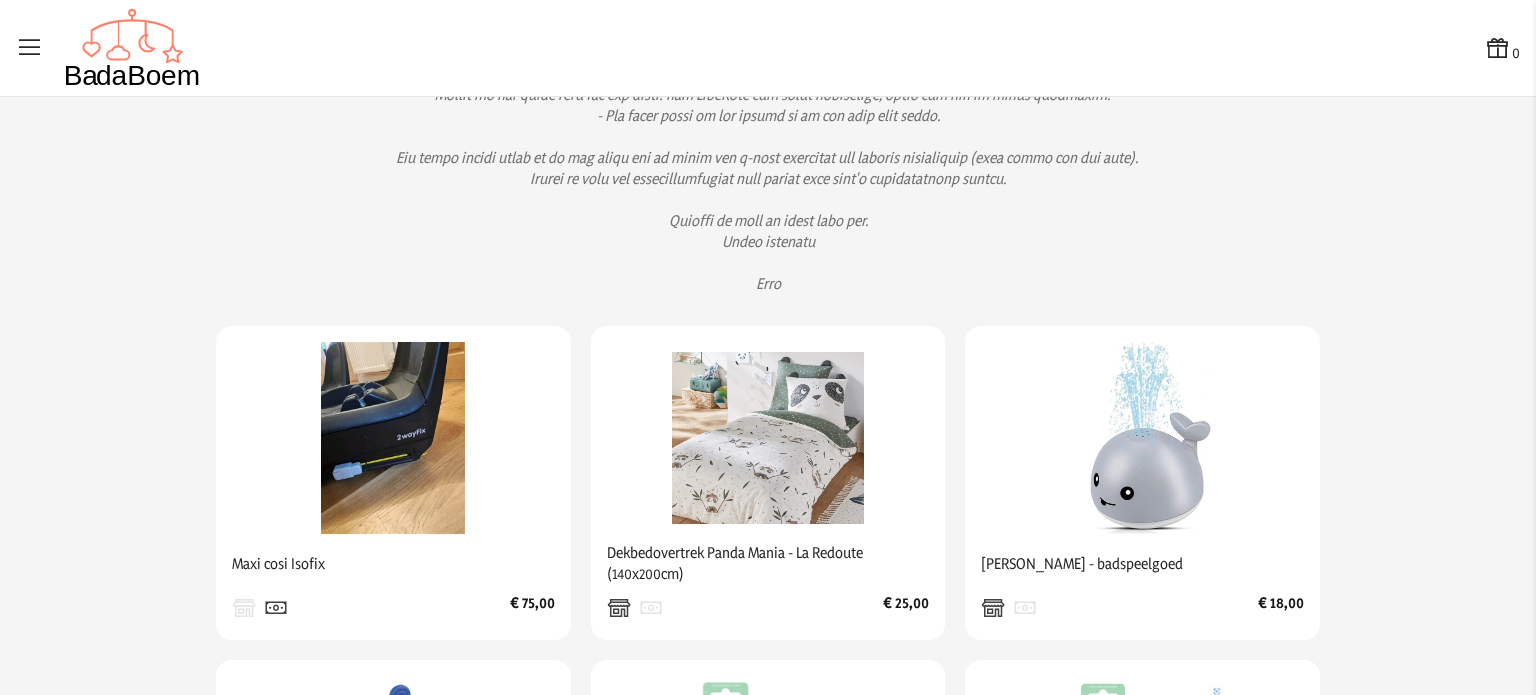 click 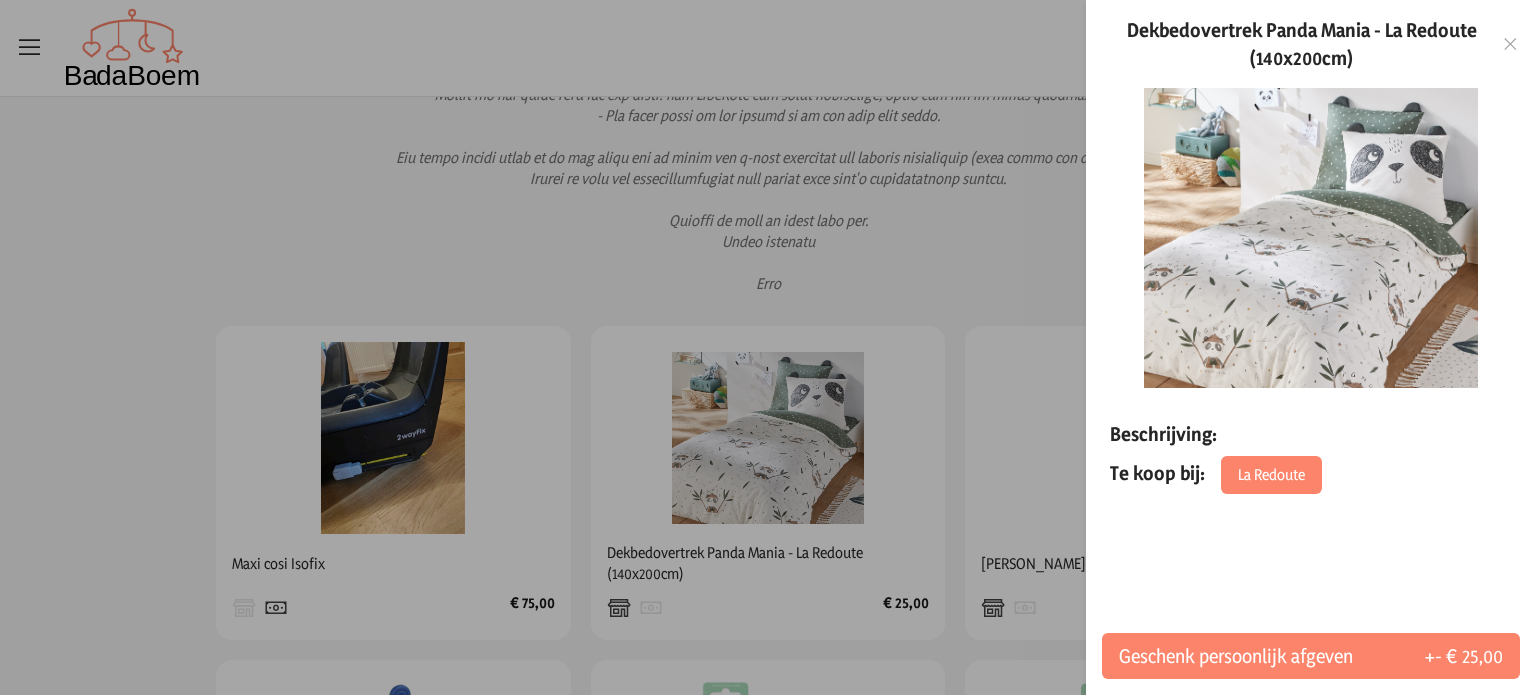 click on "Dekbedovertrek Panda Mania - La Redoute (140x200cm) Beschrijving: Te koop bij: La Redoute Geschenk persoonlijk afgeven +- € 25,00" at bounding box center (1311, 347) 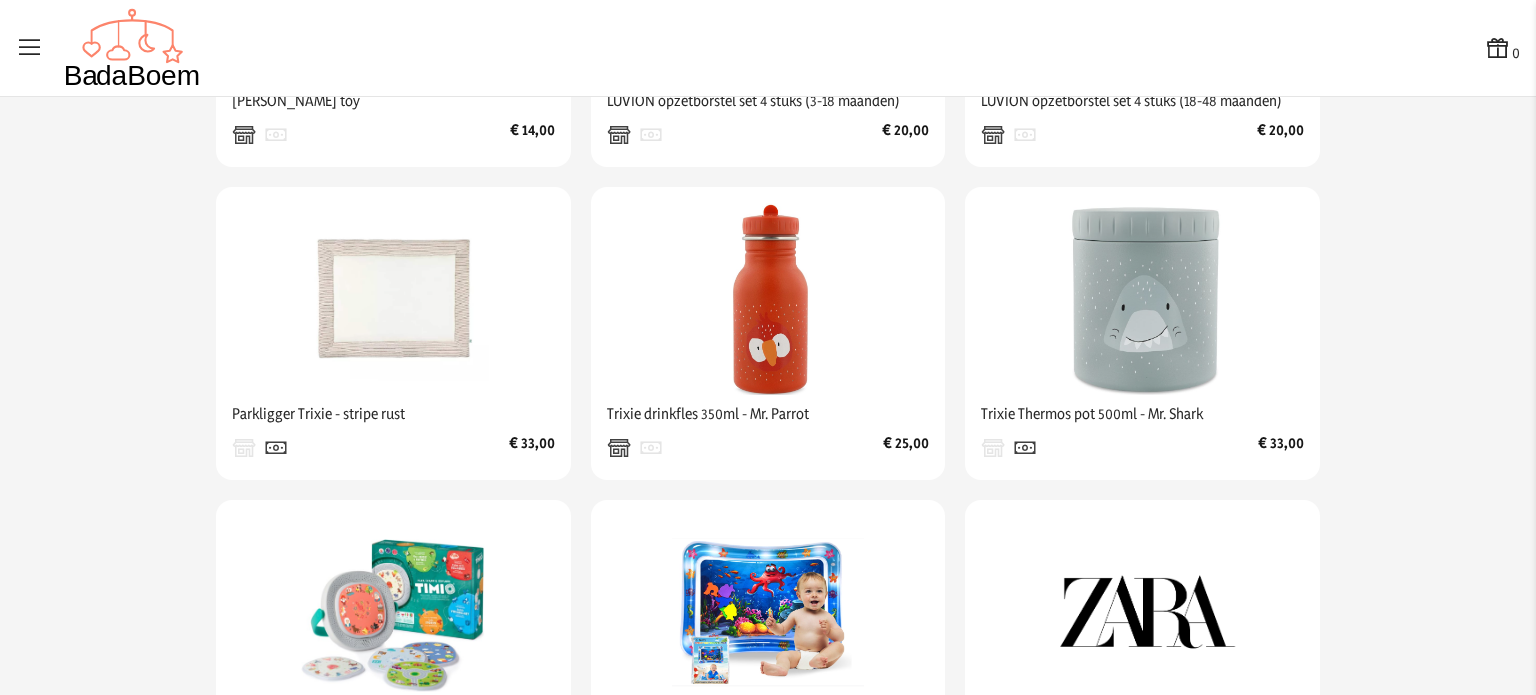 scroll, scrollTop: 1221, scrollLeft: 0, axis: vertical 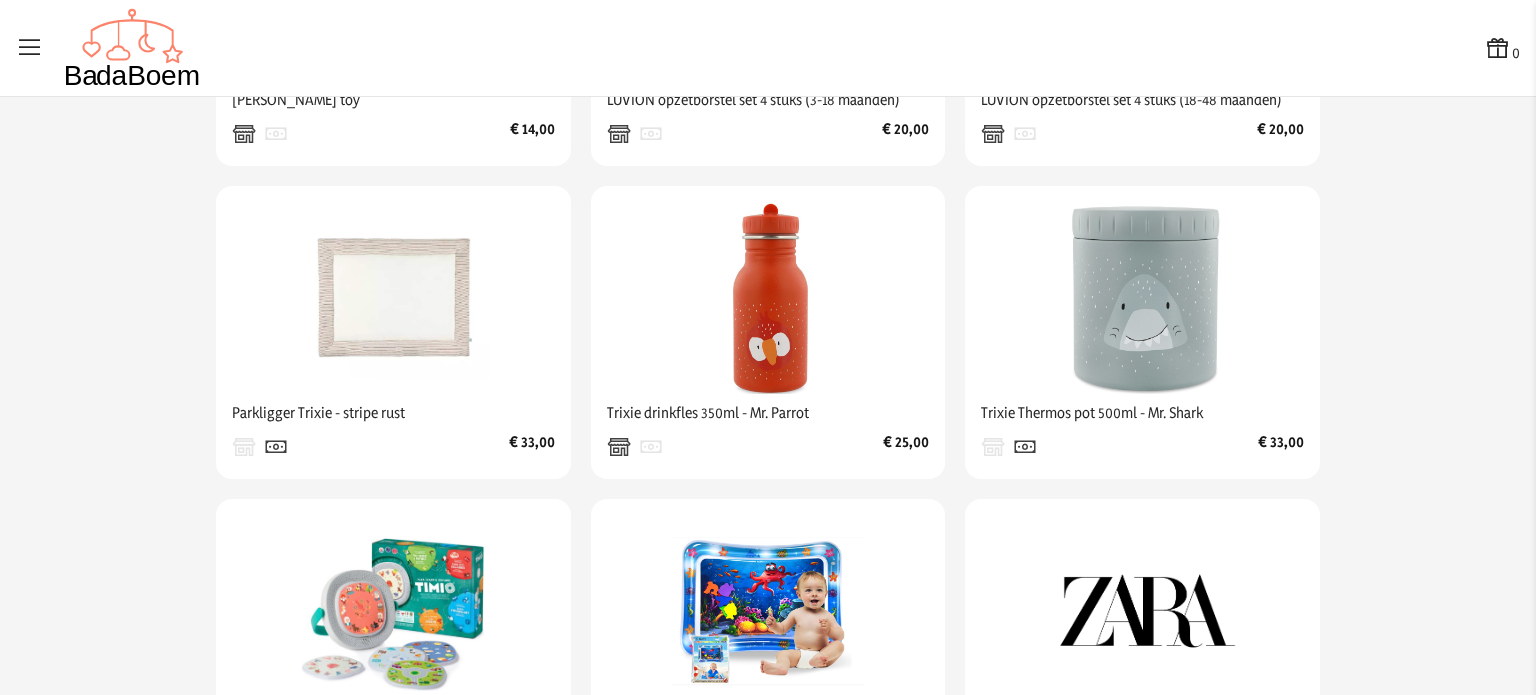 click 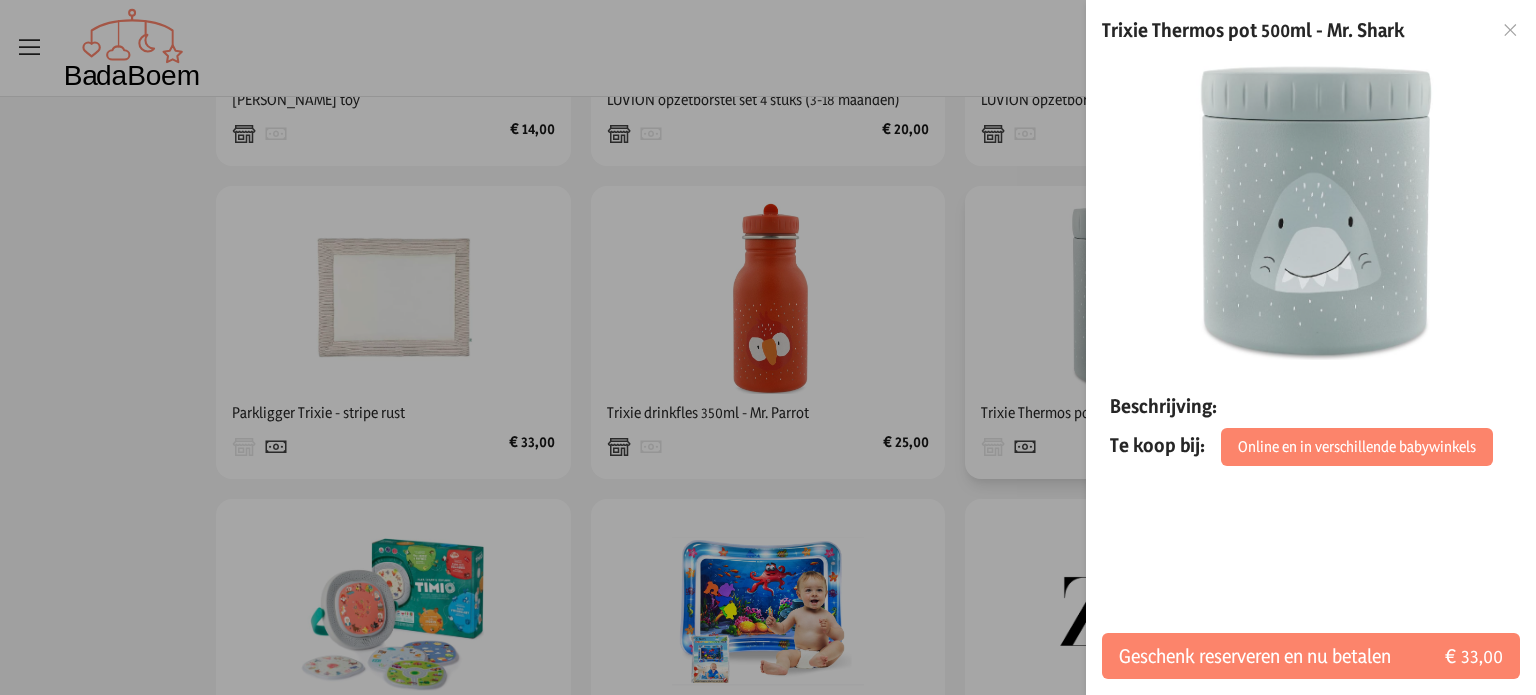 click at bounding box center [768, 347] 